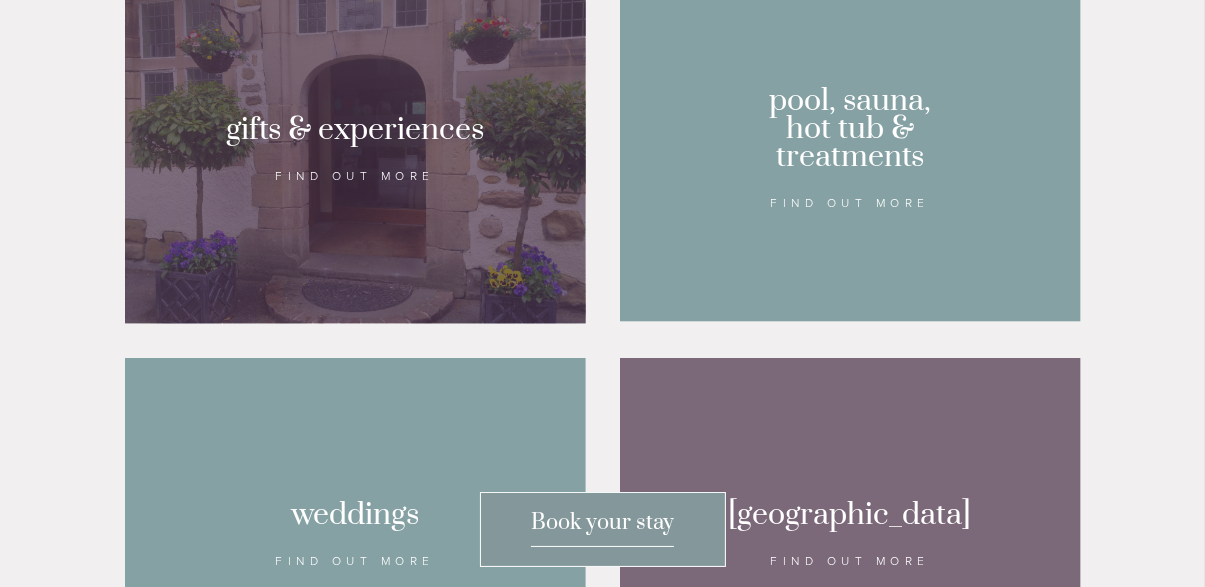 scroll, scrollTop: 1443, scrollLeft: 0, axis: vertical 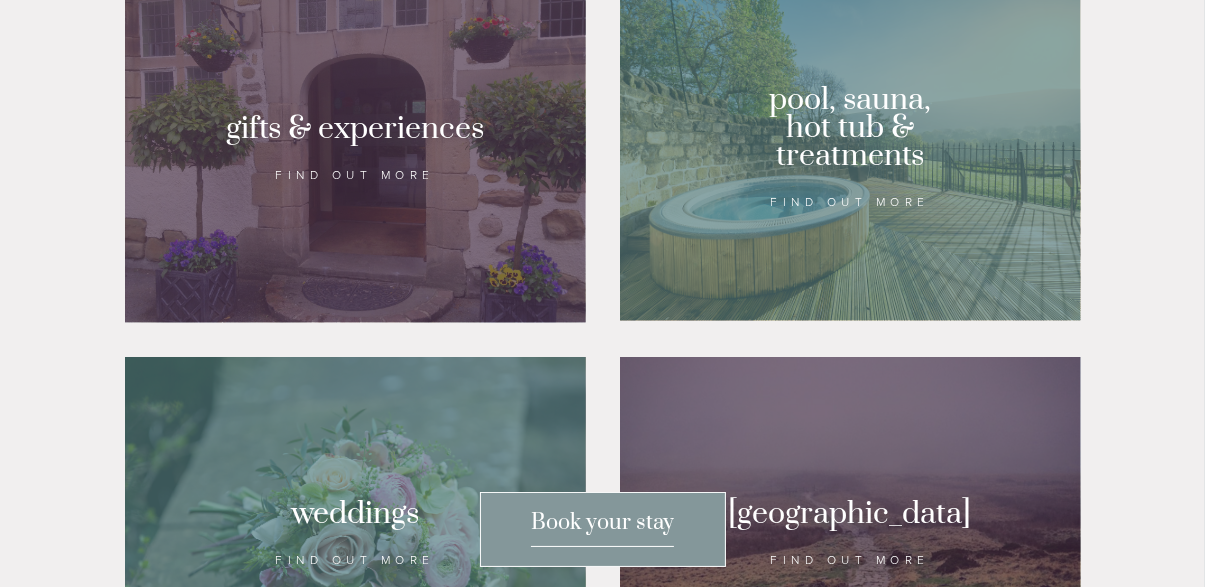 click at bounding box center (850, 147) 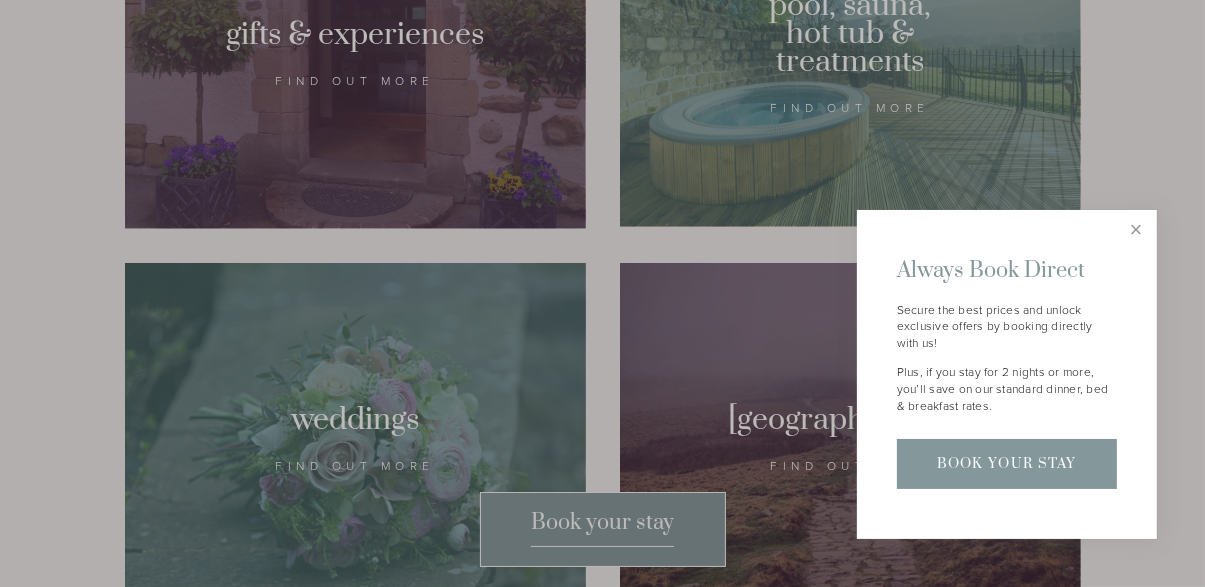 click at bounding box center (602, 293) 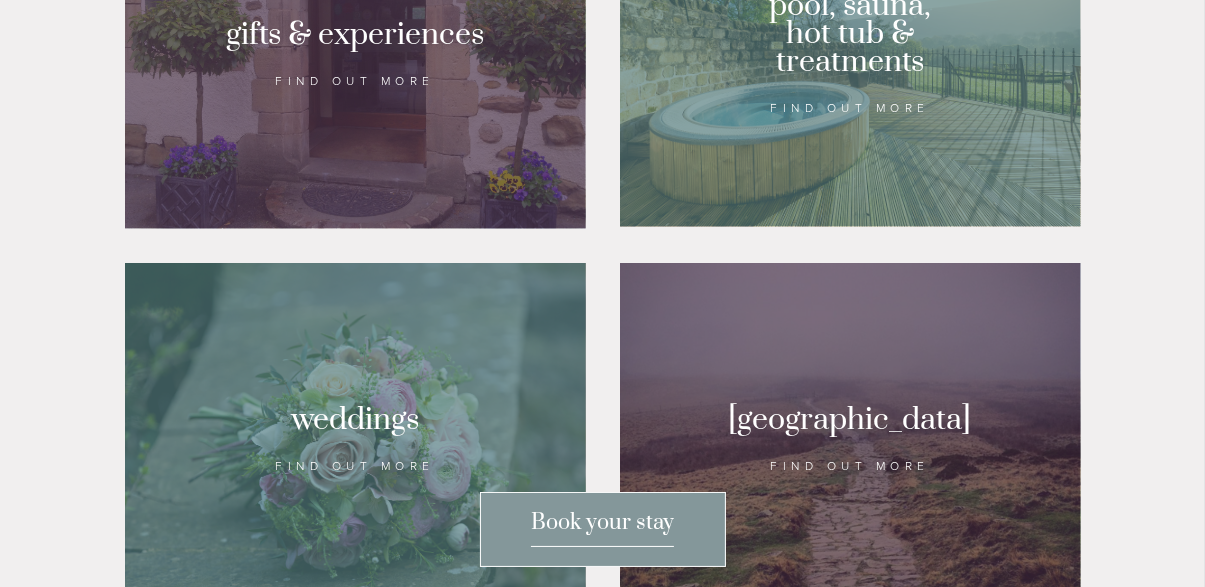click at bounding box center [850, 53] 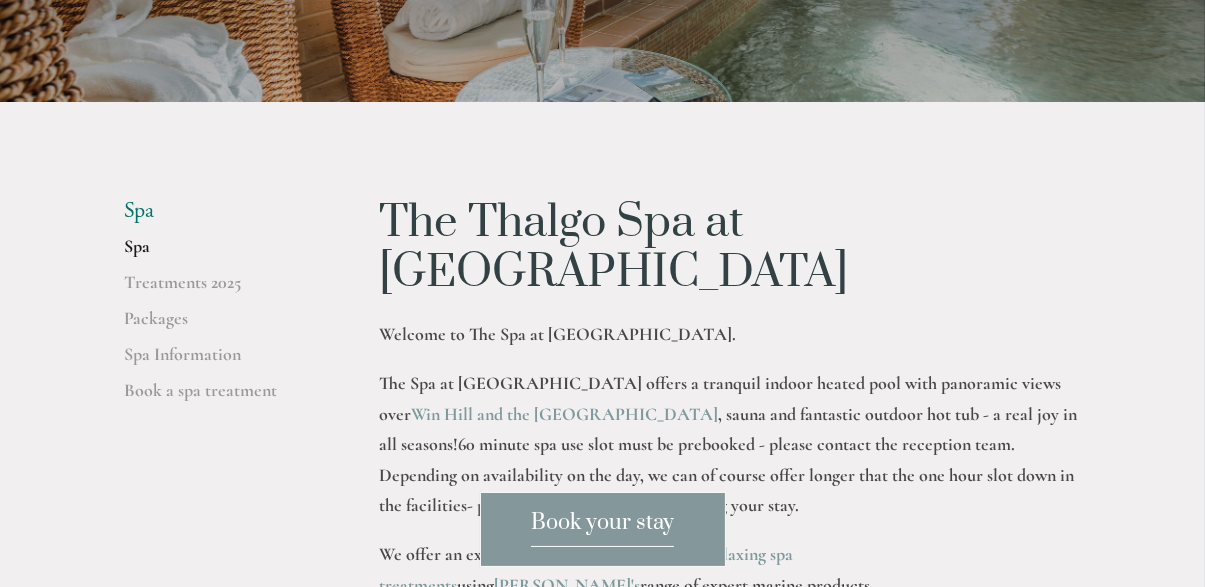 scroll, scrollTop: 0, scrollLeft: 0, axis: both 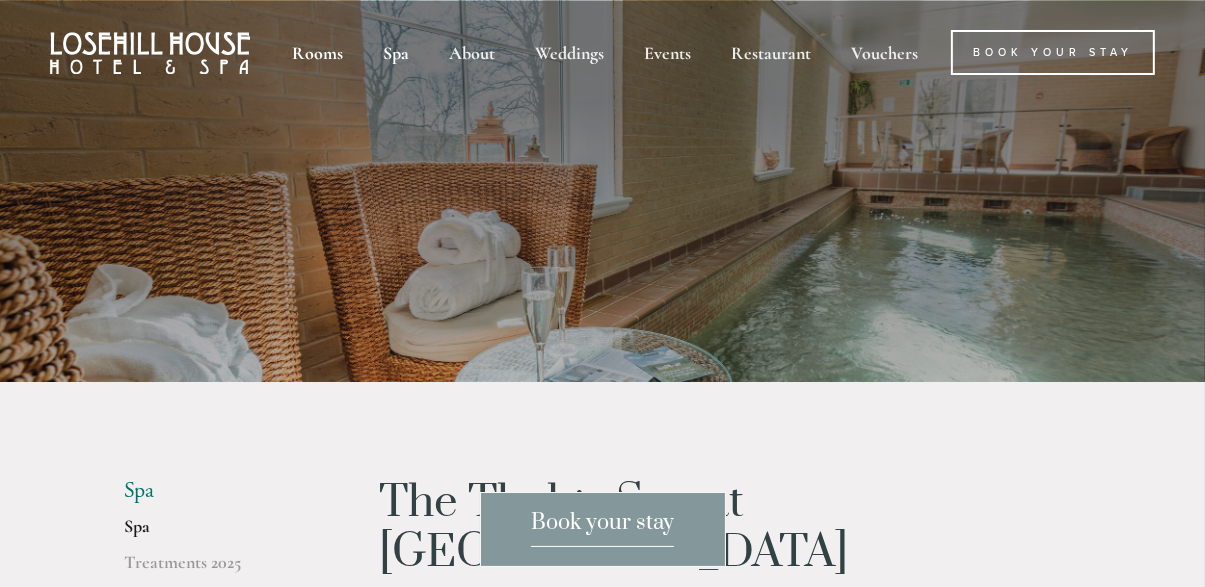 click on "Rooms" at bounding box center [317, 52] 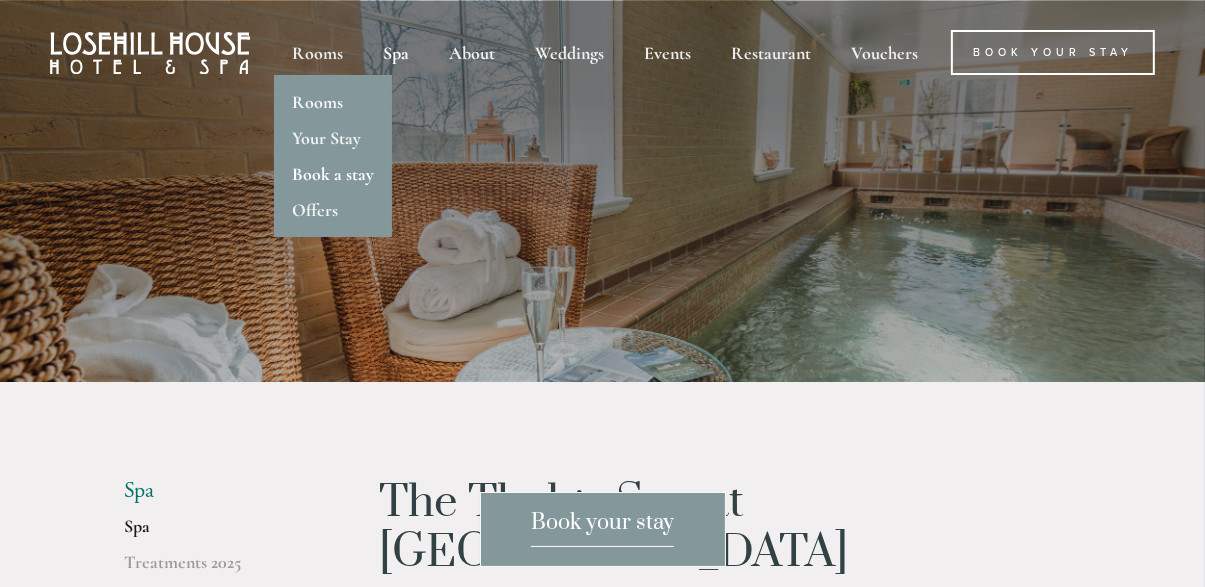 click on "Book a stay" at bounding box center (333, 174) 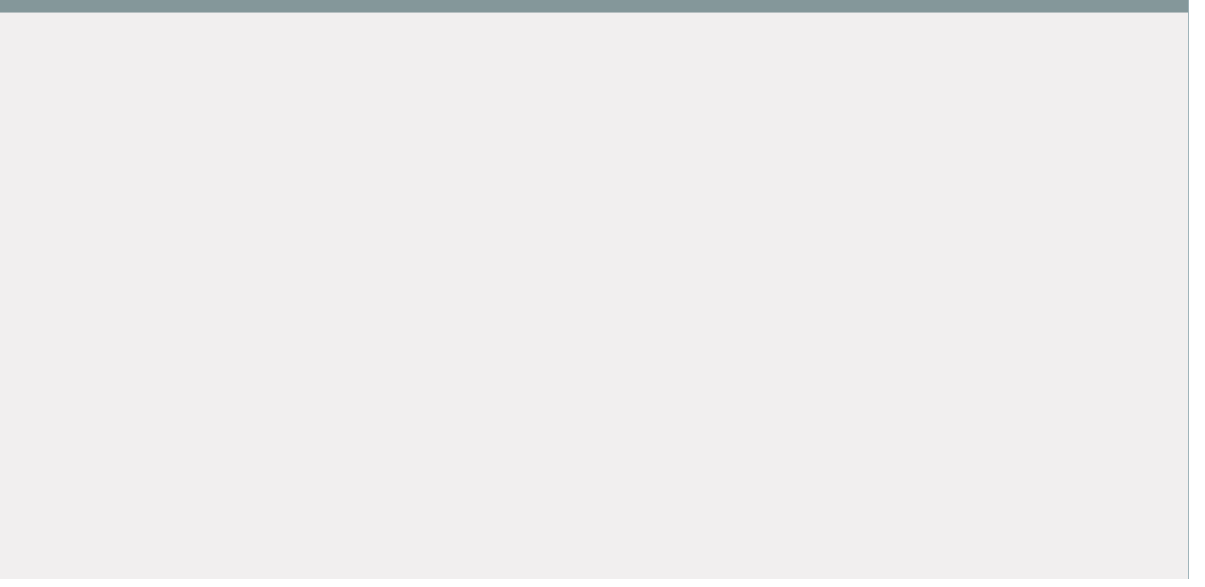 scroll, scrollTop: 0, scrollLeft: 0, axis: both 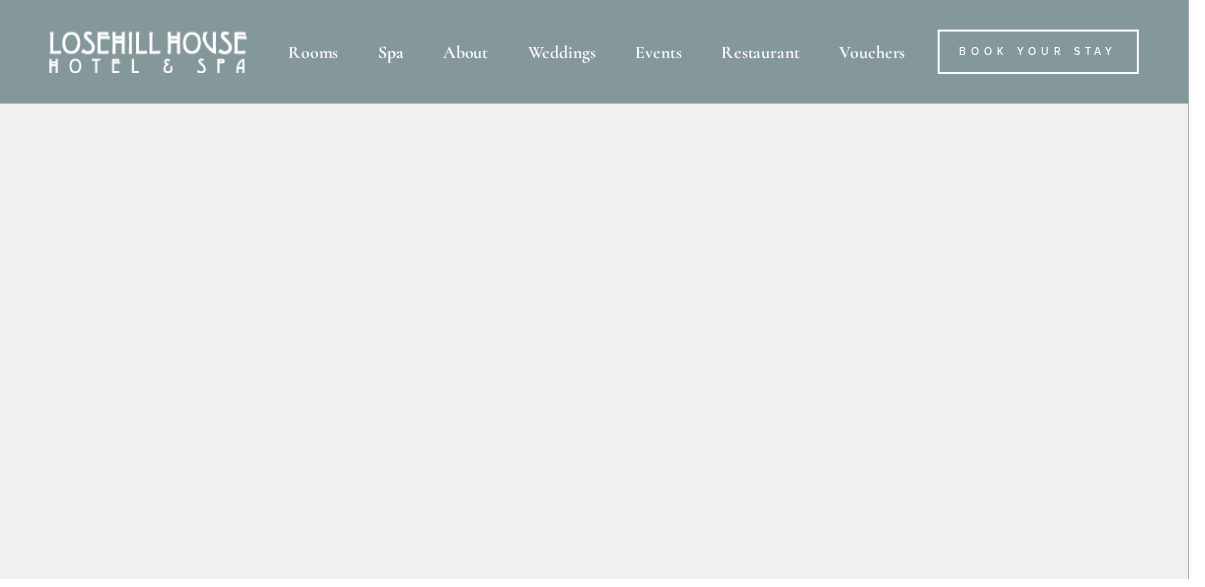 click on "Spa" at bounding box center [396, 52] 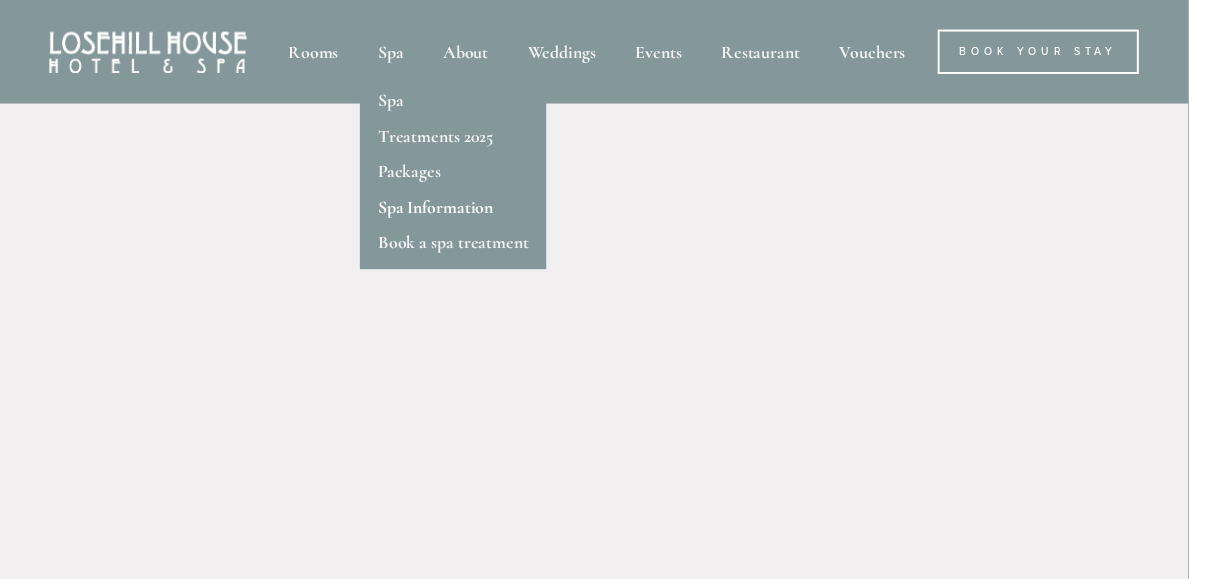 click on "Spa Information" at bounding box center (441, 210) 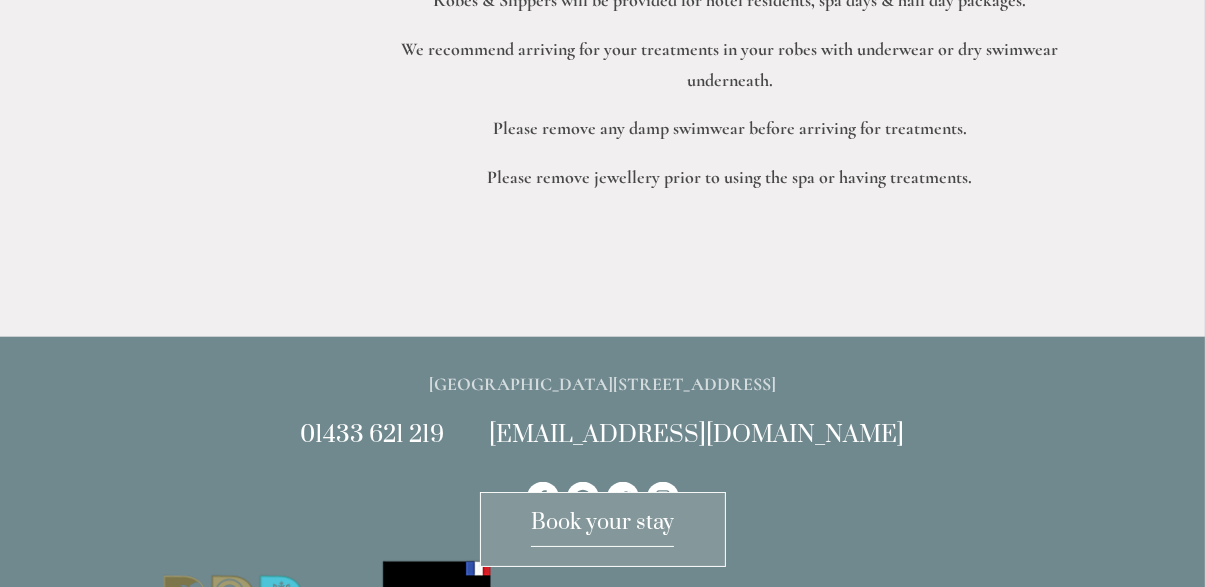 scroll, scrollTop: 1852, scrollLeft: 0, axis: vertical 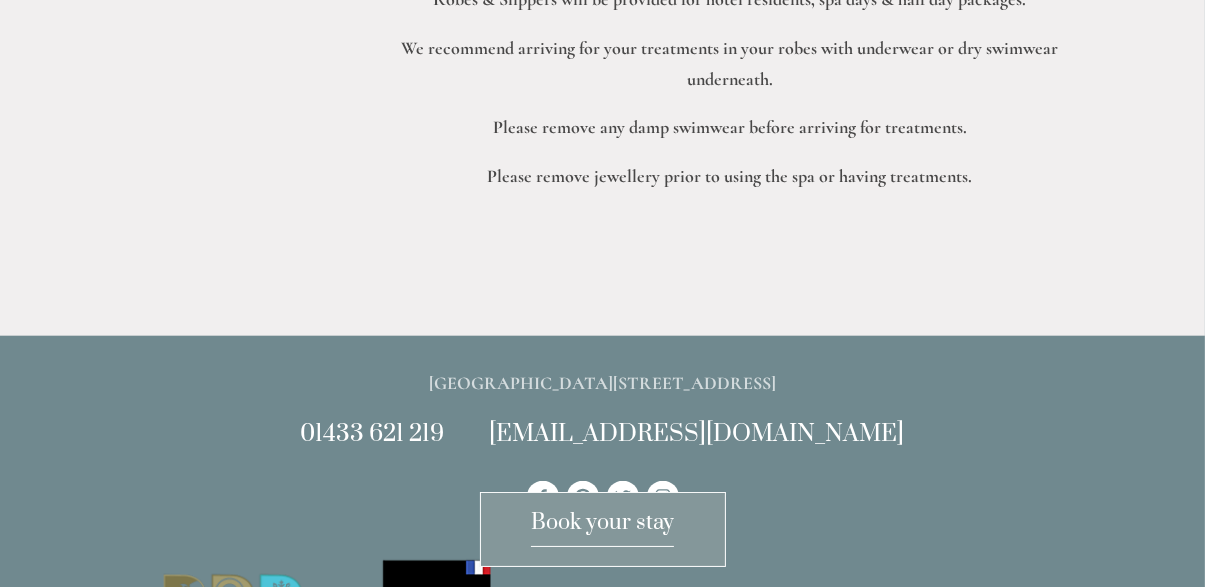 click on "Rooms
Rooms
Your Stay
Book a stay
Offers
Spa
Spa
About" at bounding box center [602, -161] 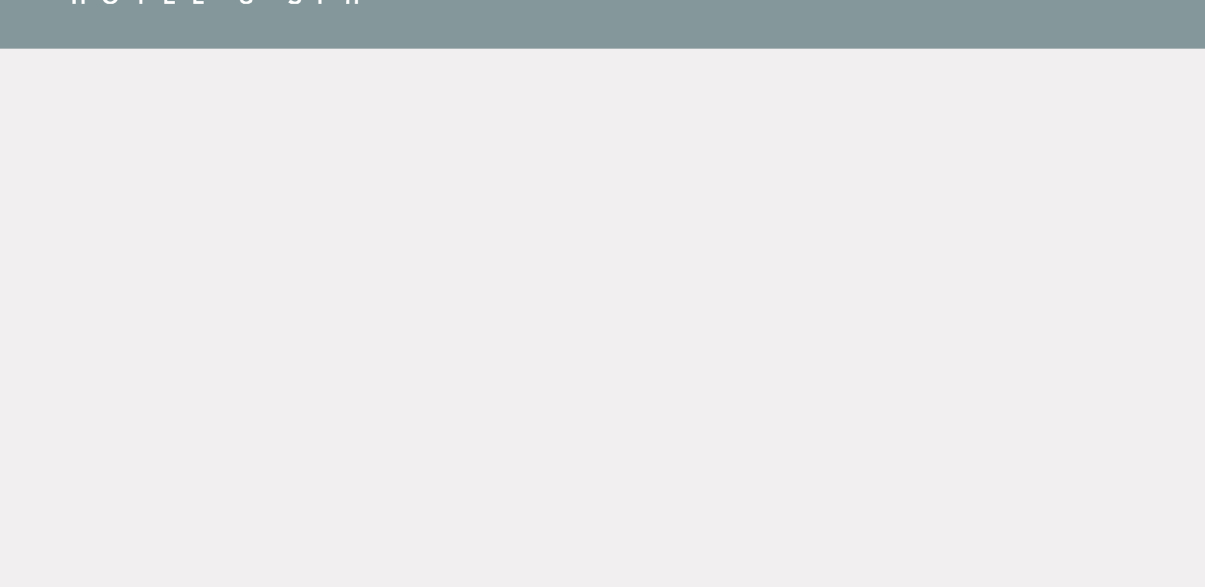 scroll, scrollTop: 69, scrollLeft: 0, axis: vertical 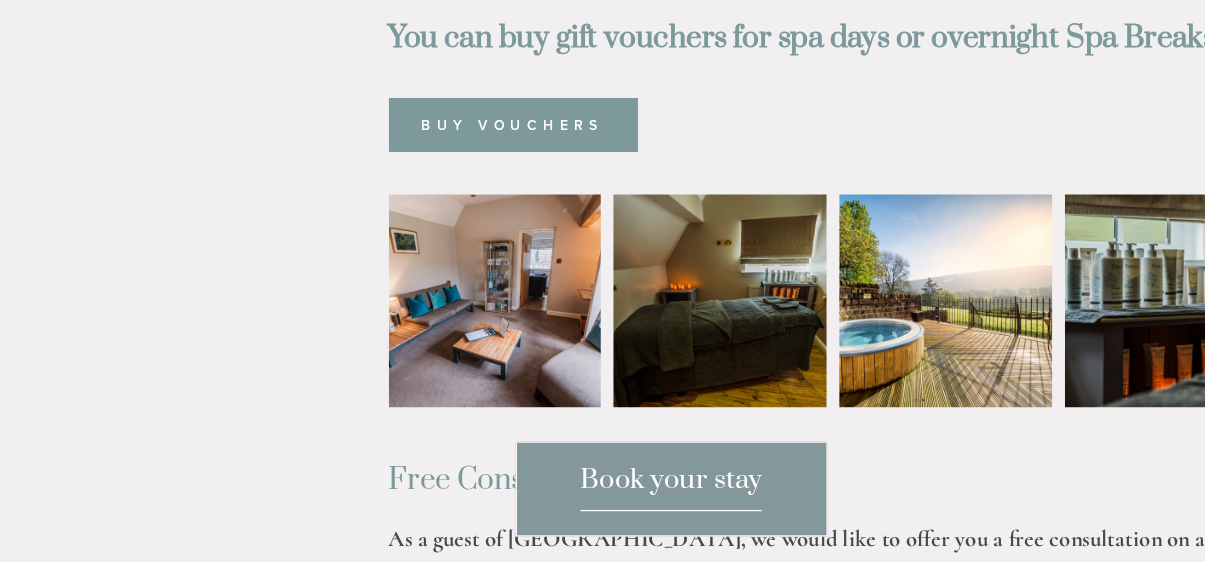 click at bounding box center [819, 381] 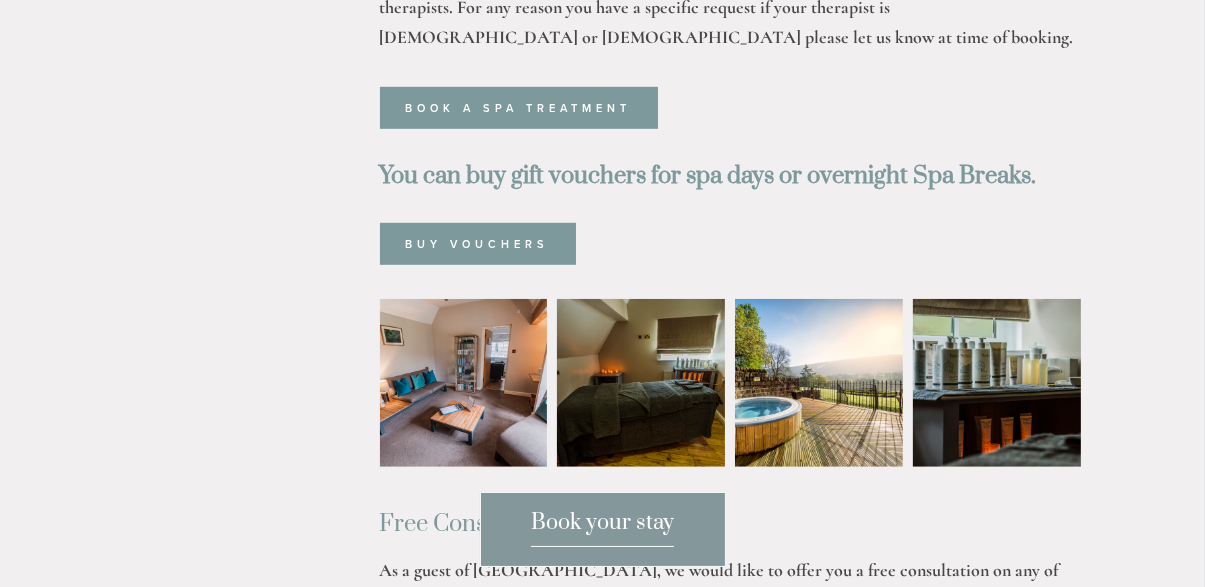 scroll, scrollTop: 1134, scrollLeft: 0, axis: vertical 